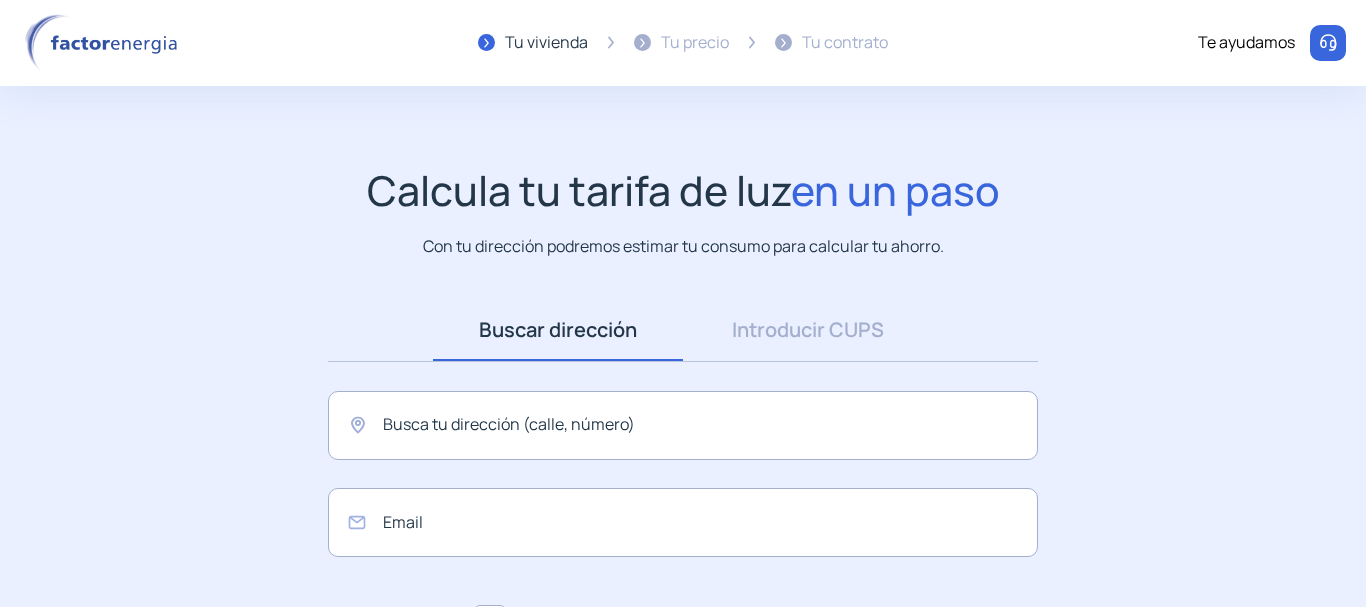 scroll, scrollTop: 0, scrollLeft: 0, axis: both 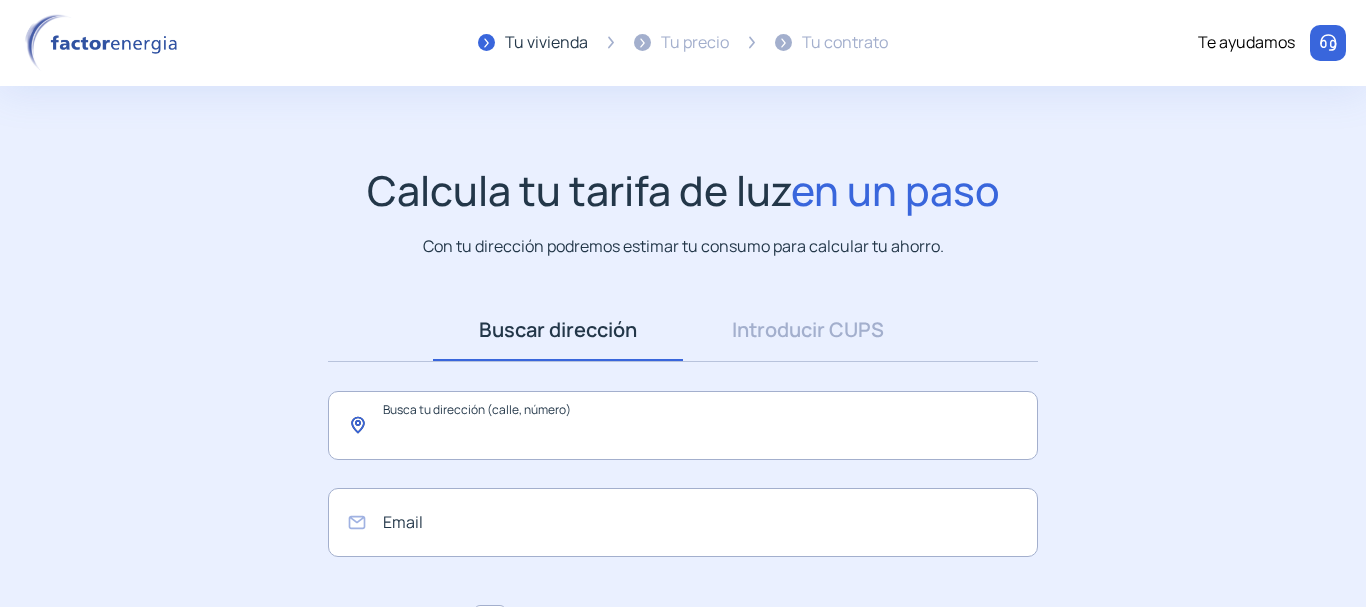 click 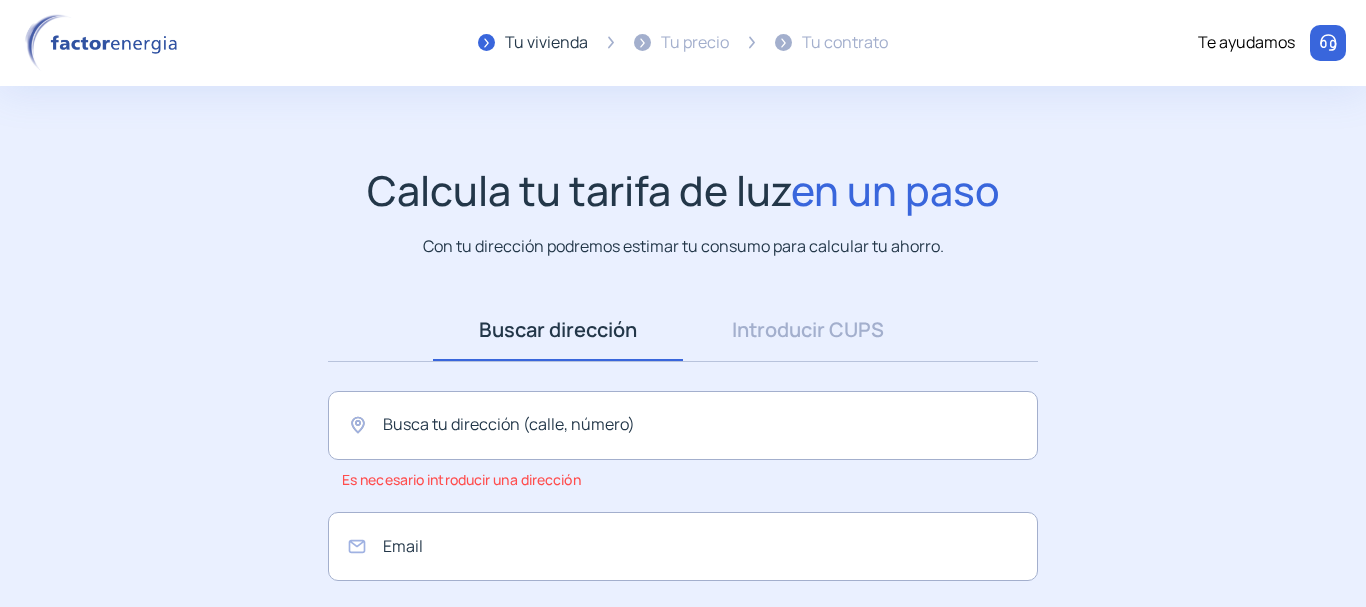click on "Calcula tu tarifa de luz  en un paso  Con tu dirección podremos estimar tu consumo para calcular tu ahorro." 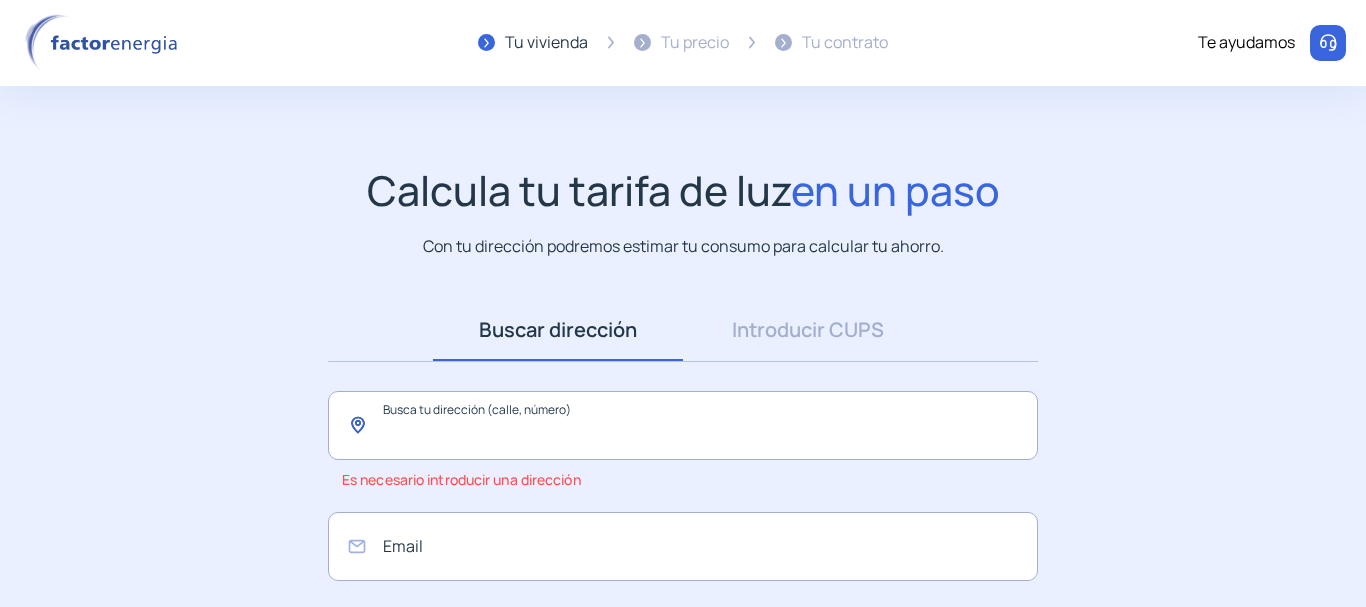 click 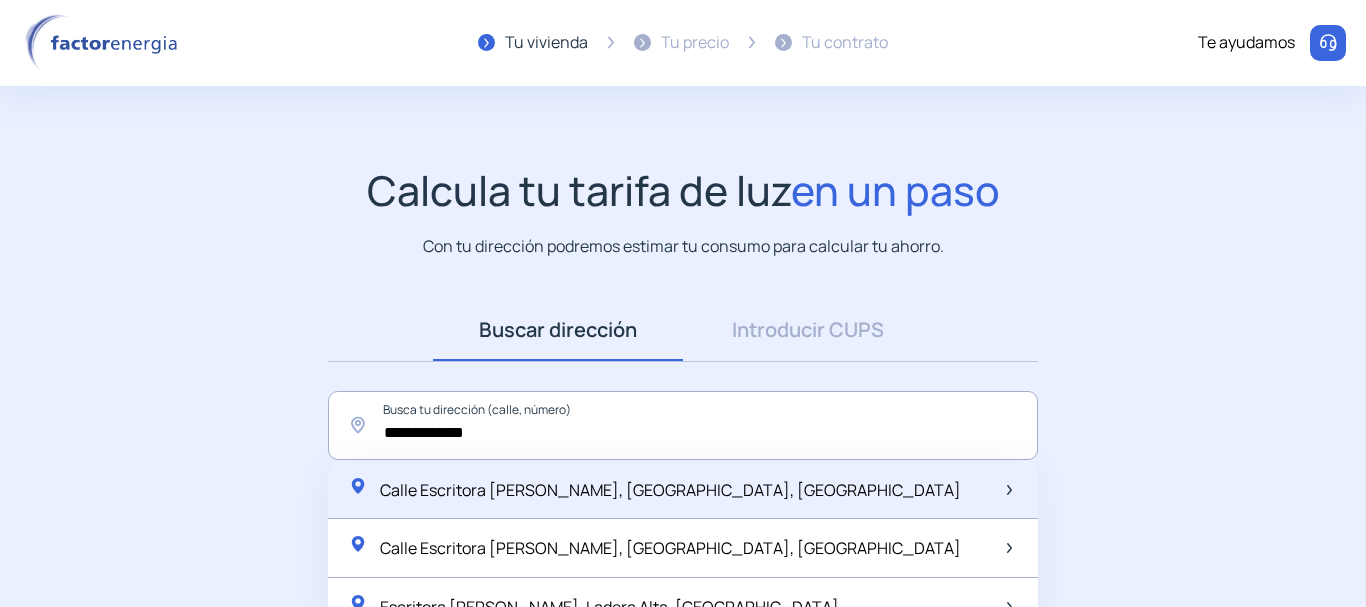 click on "Calle Escritora [PERSON_NAME], [GEOGRAPHIC_DATA], [GEOGRAPHIC_DATA]" 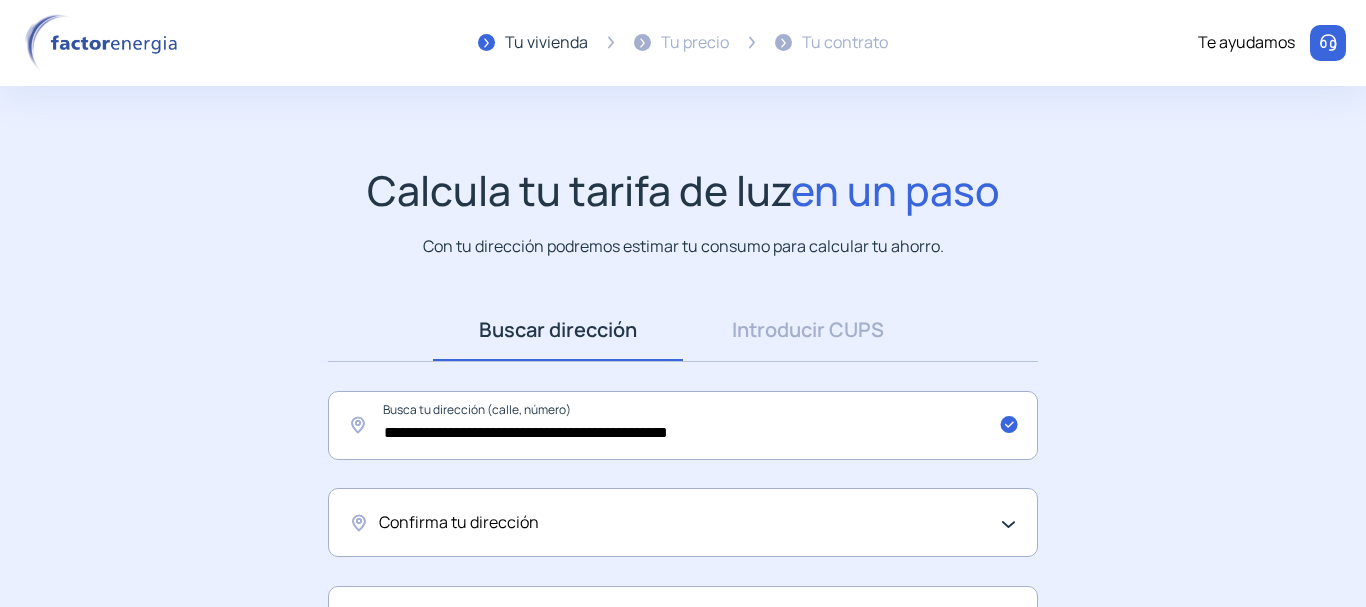 click on "Confirma tu dirección" 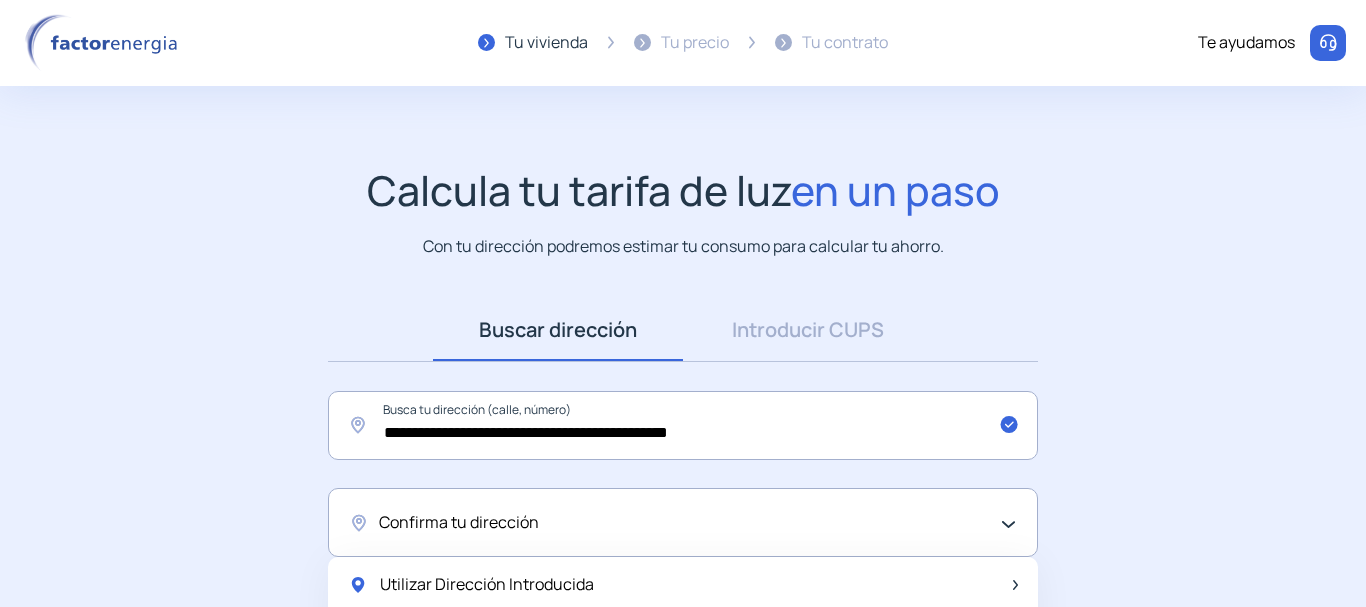 click on "Confirma tu dirección" 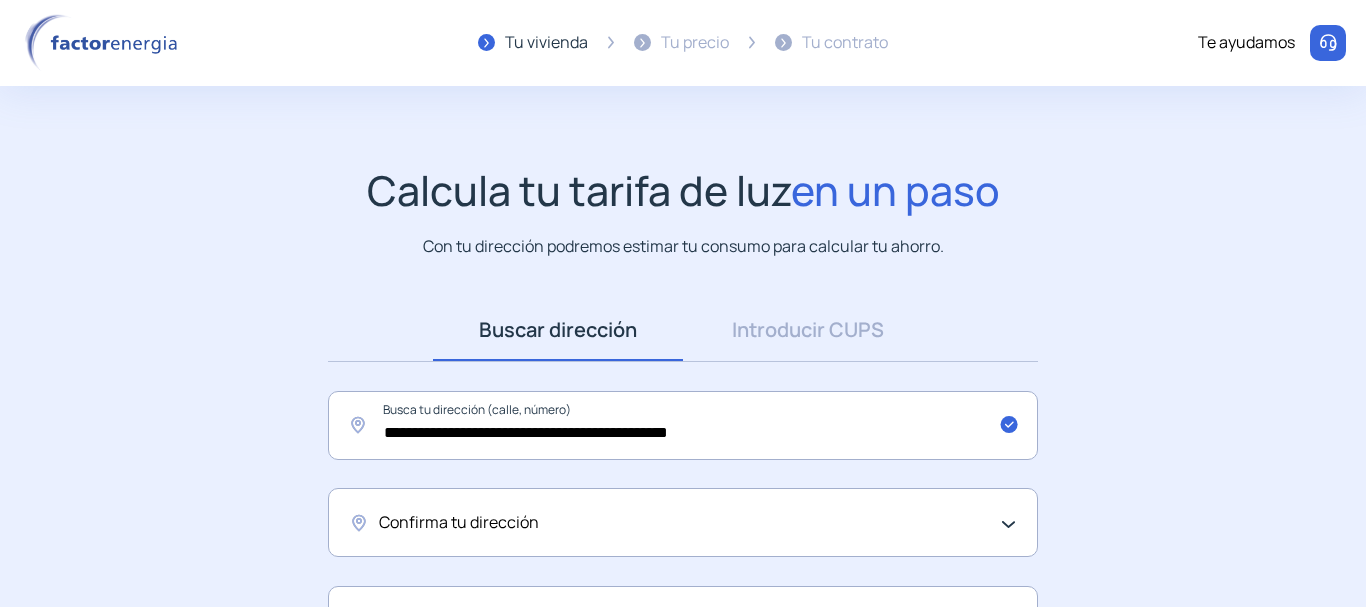 click on "Confirma tu dirección" 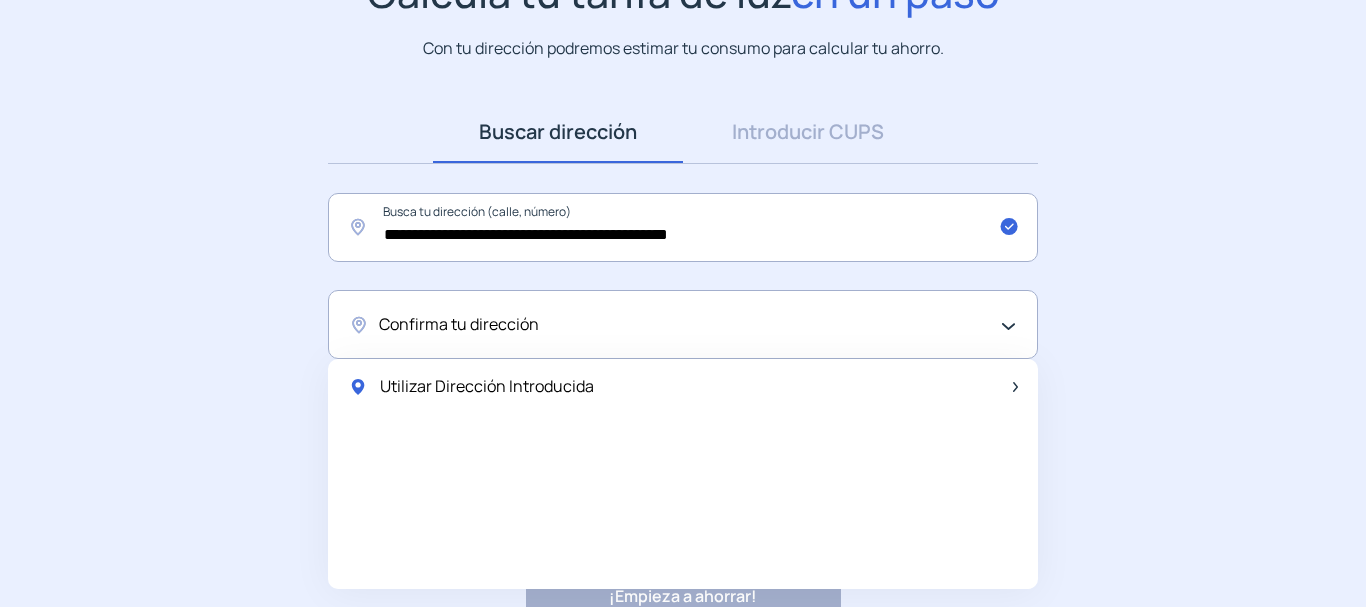 scroll, scrollTop: 200, scrollLeft: 0, axis: vertical 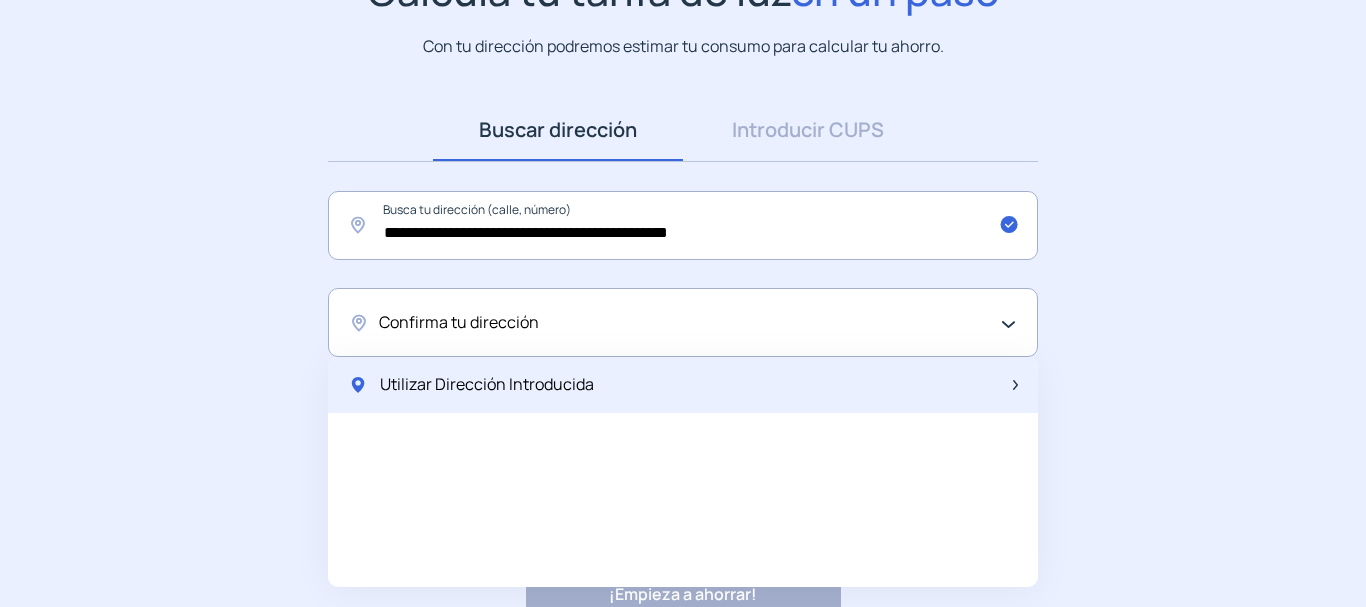 click on "Utilizar Dirección Introducida" 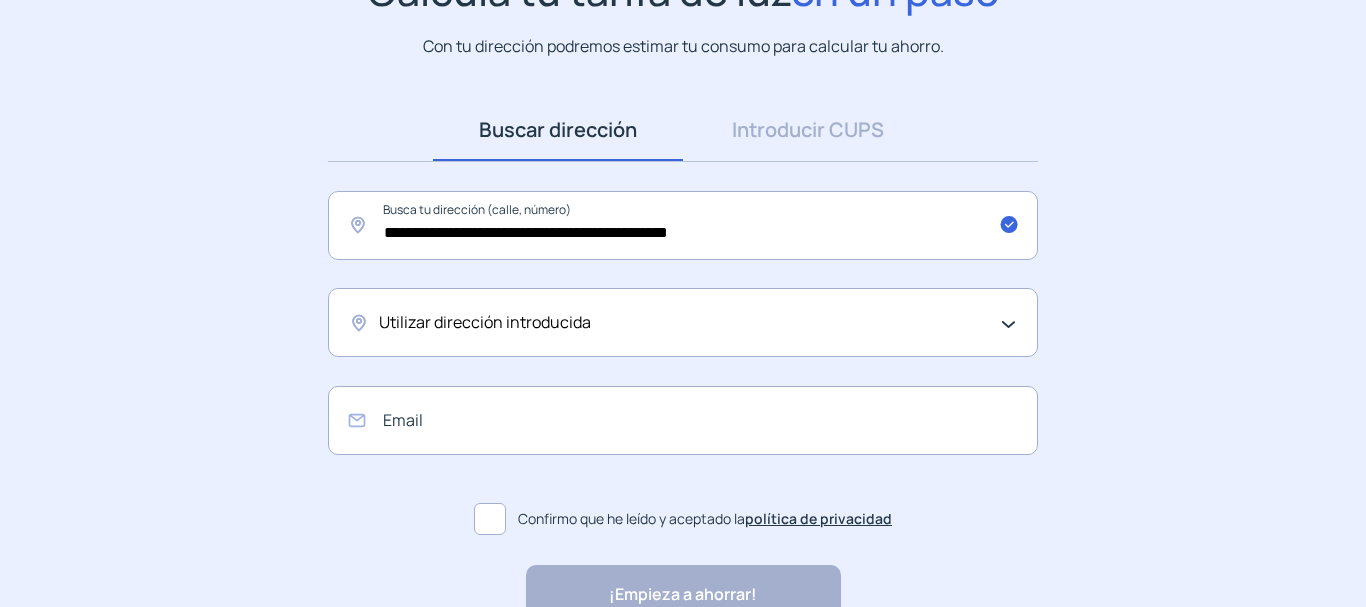 click on "Utilizar dirección introducida" 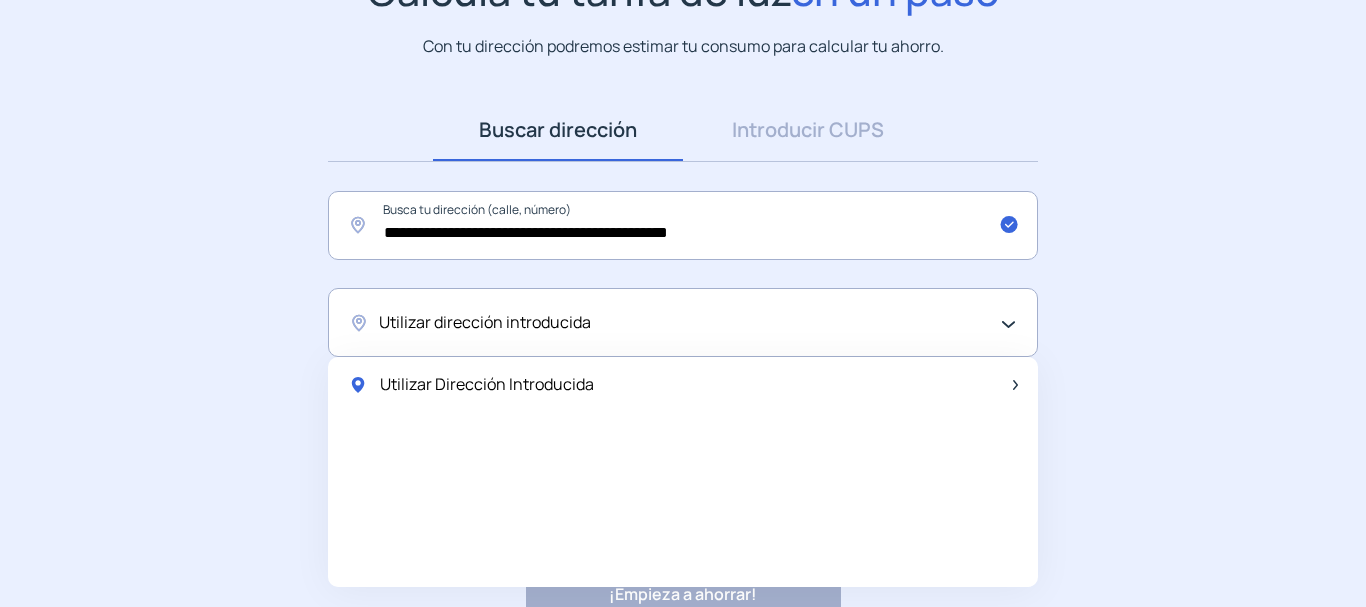 click on "Utilizar Dirección Introducida" 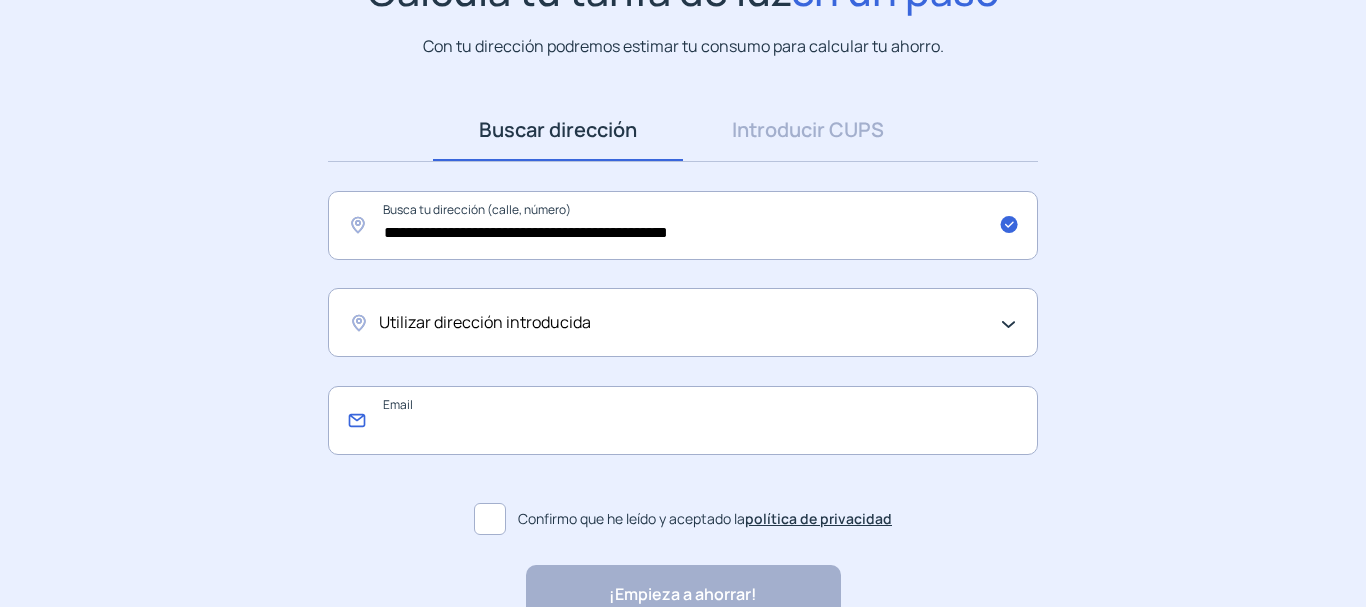 click 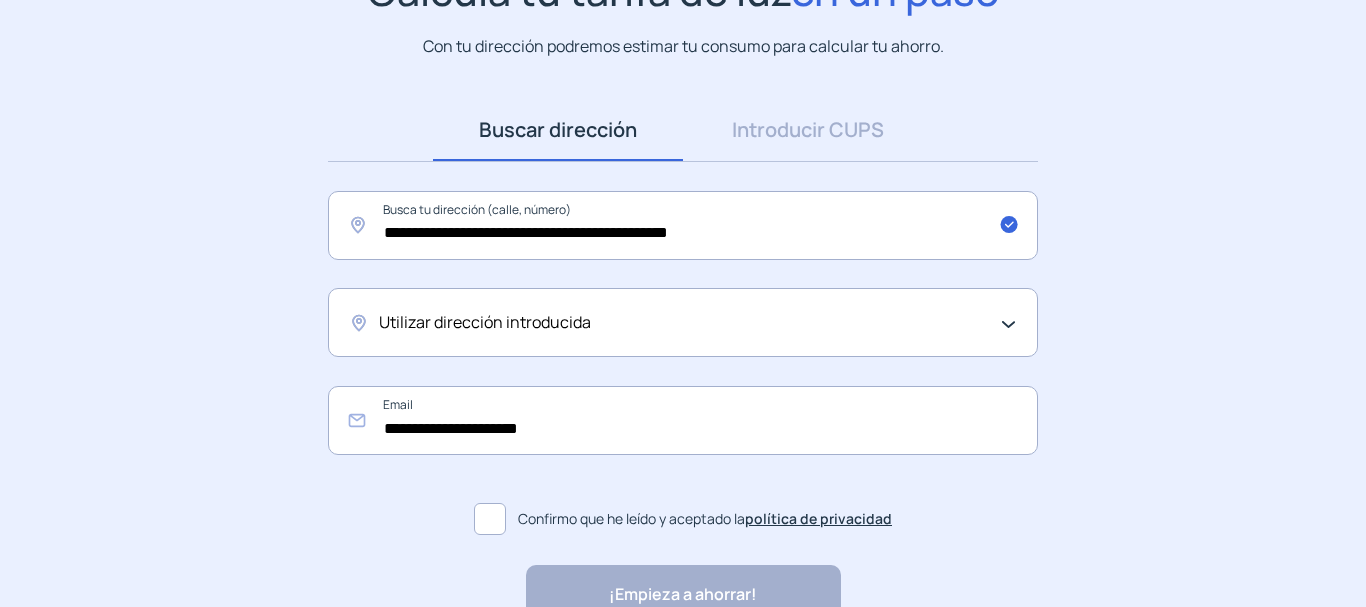 click 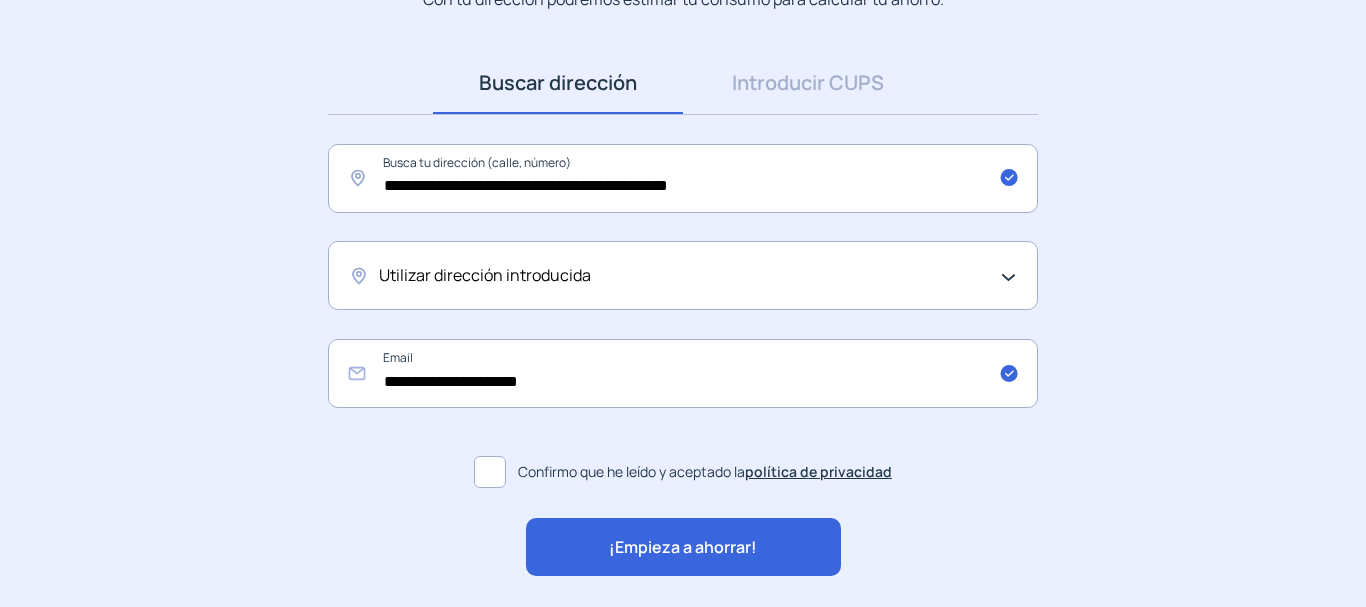 scroll, scrollTop: 249, scrollLeft: 0, axis: vertical 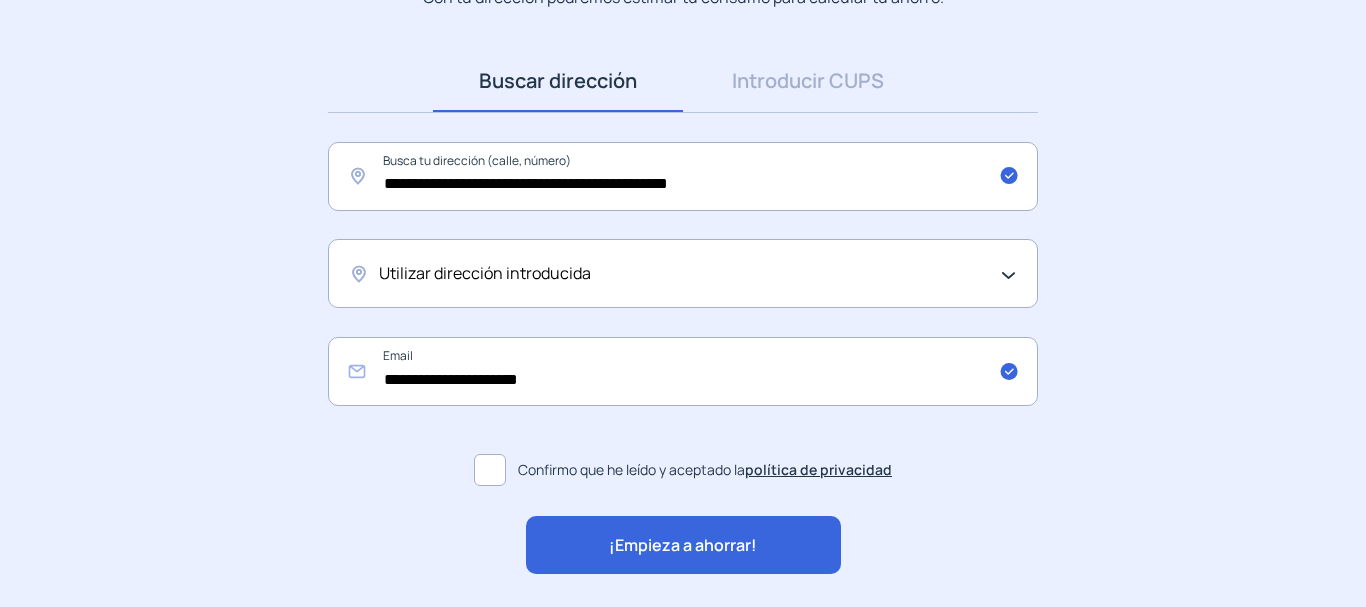 click on "¡Empieza a ahorrar!" 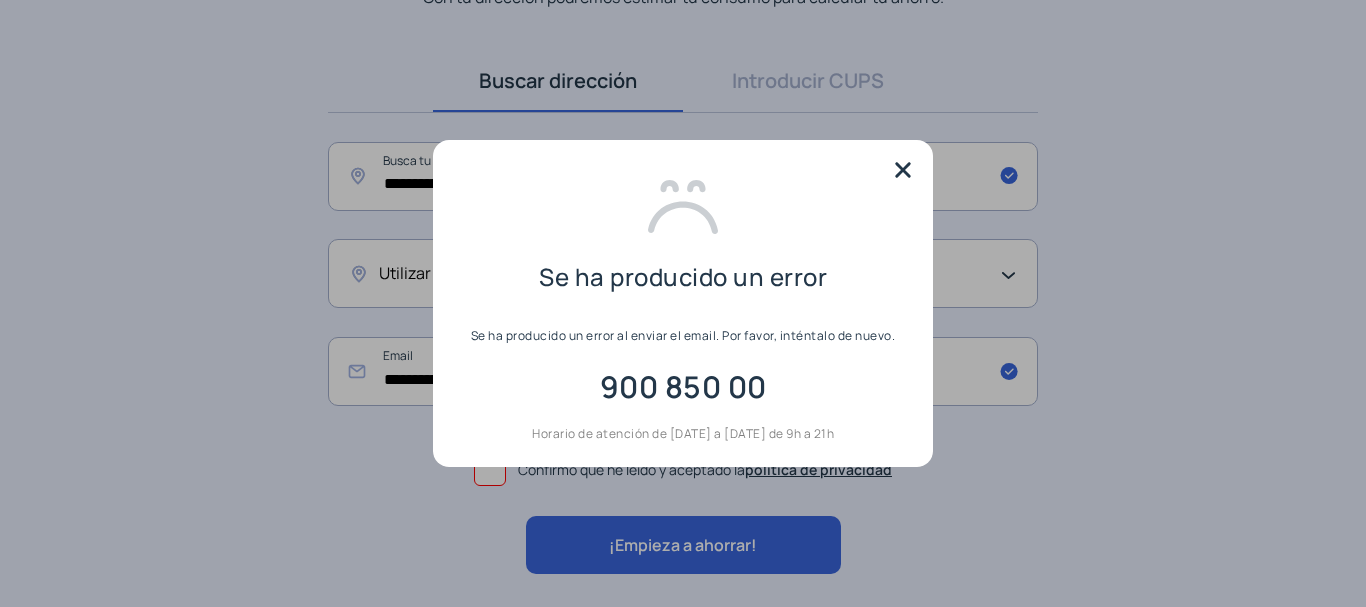 scroll, scrollTop: 0, scrollLeft: 0, axis: both 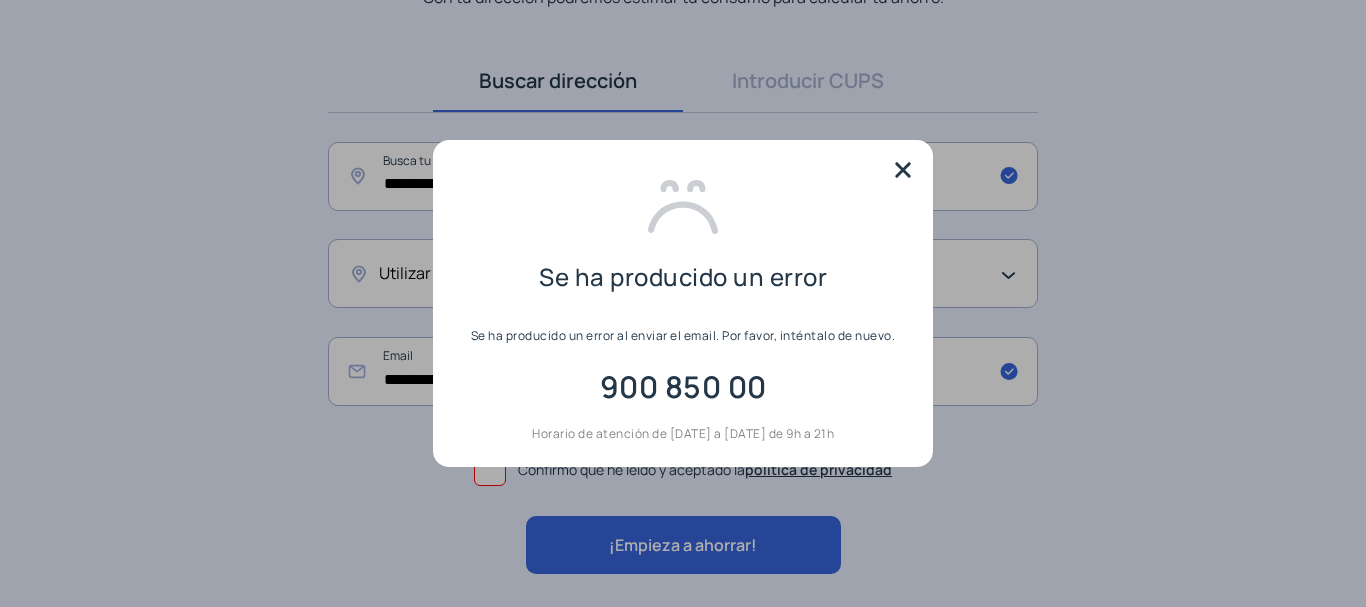 click at bounding box center [903, 170] 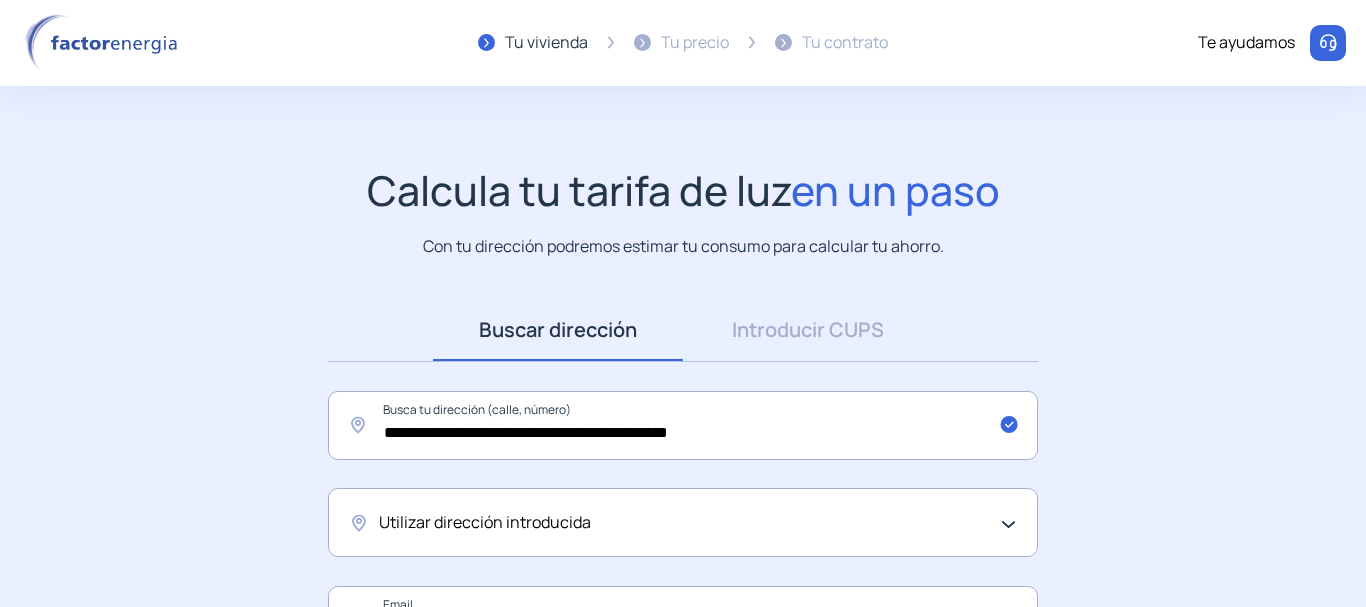 scroll, scrollTop: 249, scrollLeft: 0, axis: vertical 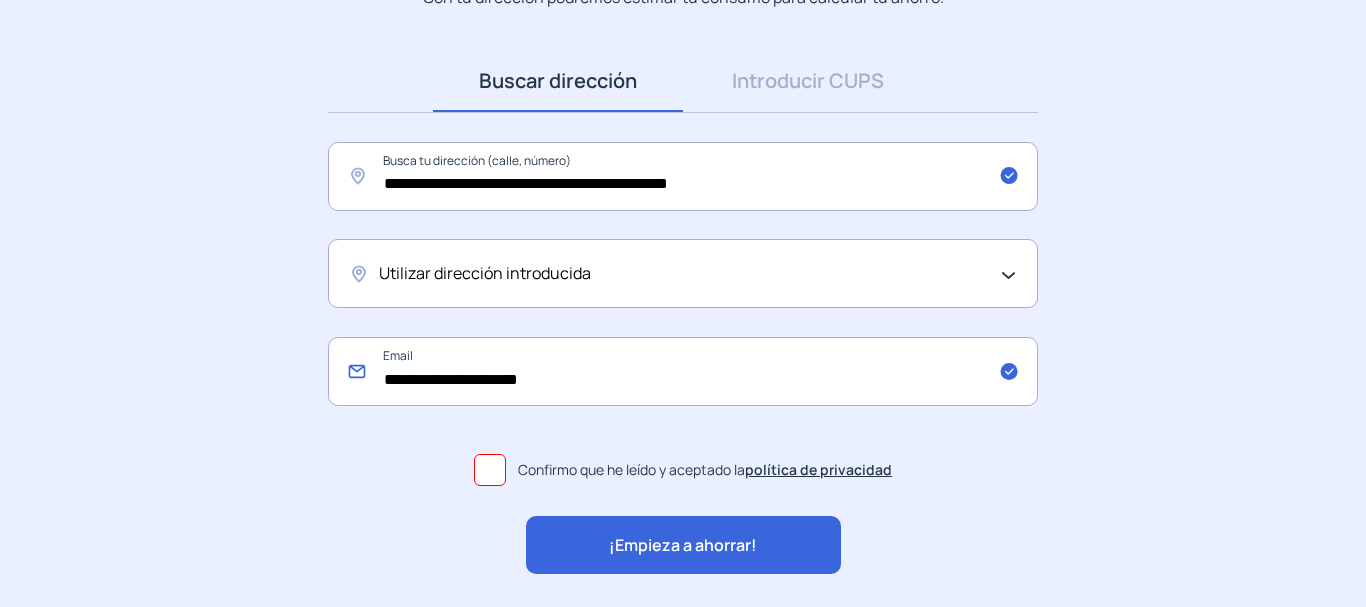 click on "**********" 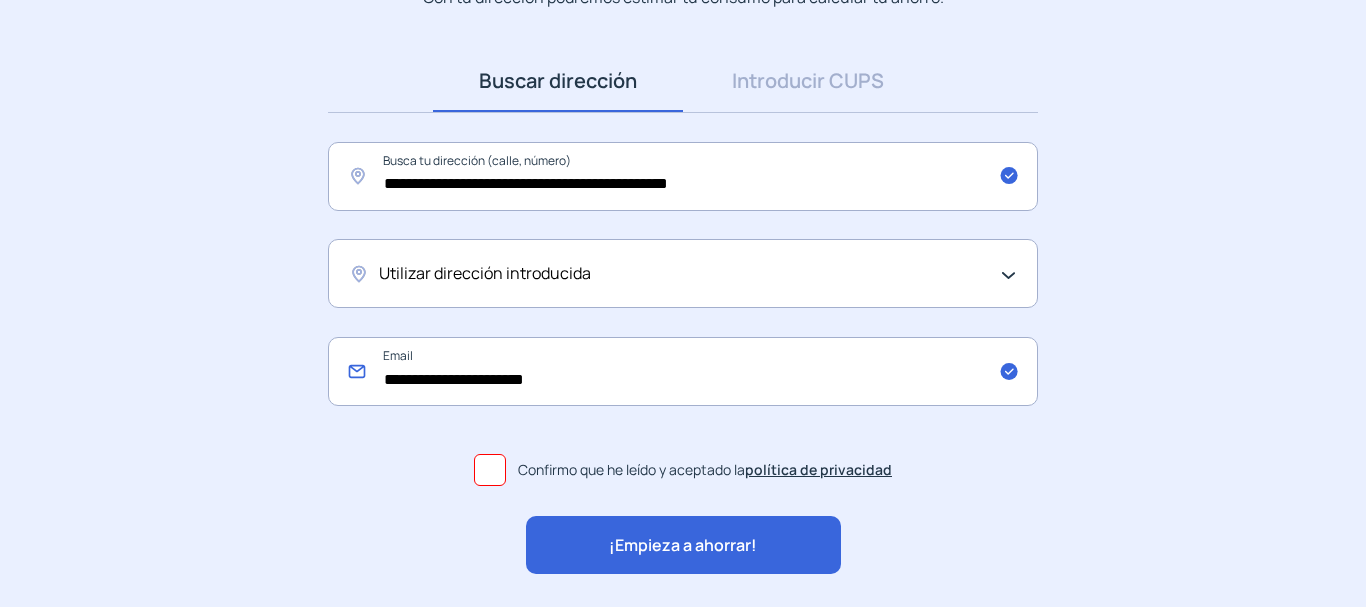 type on "**********" 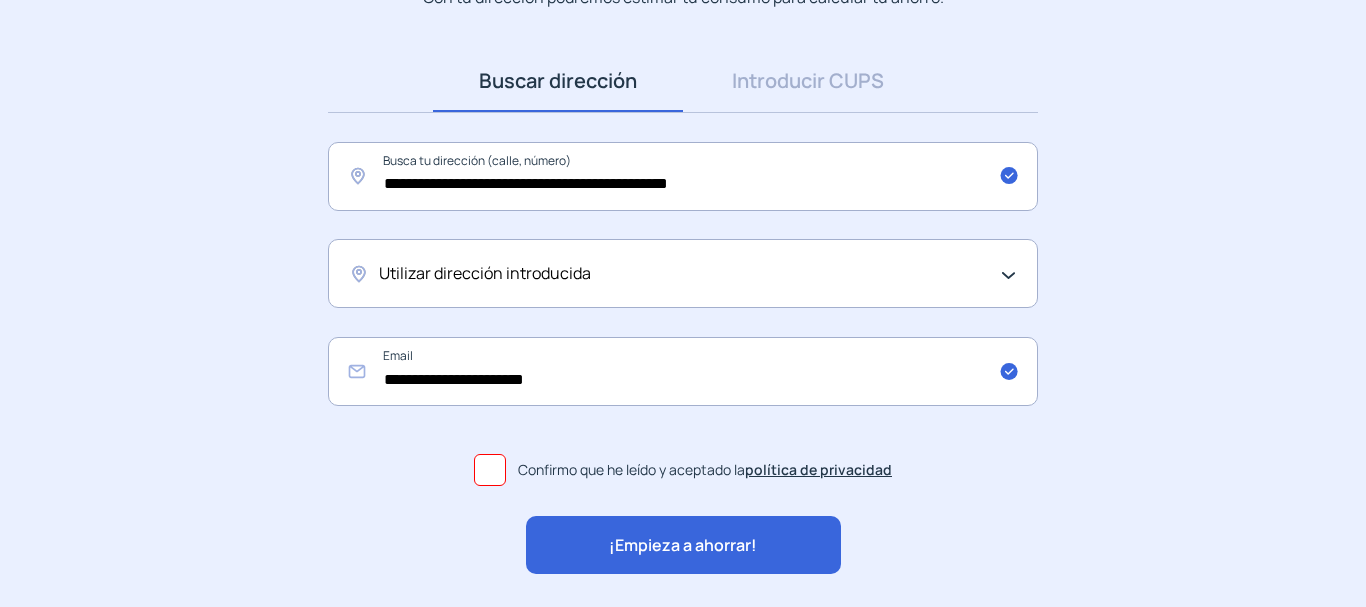 click on "¡Empieza a ahorrar!" 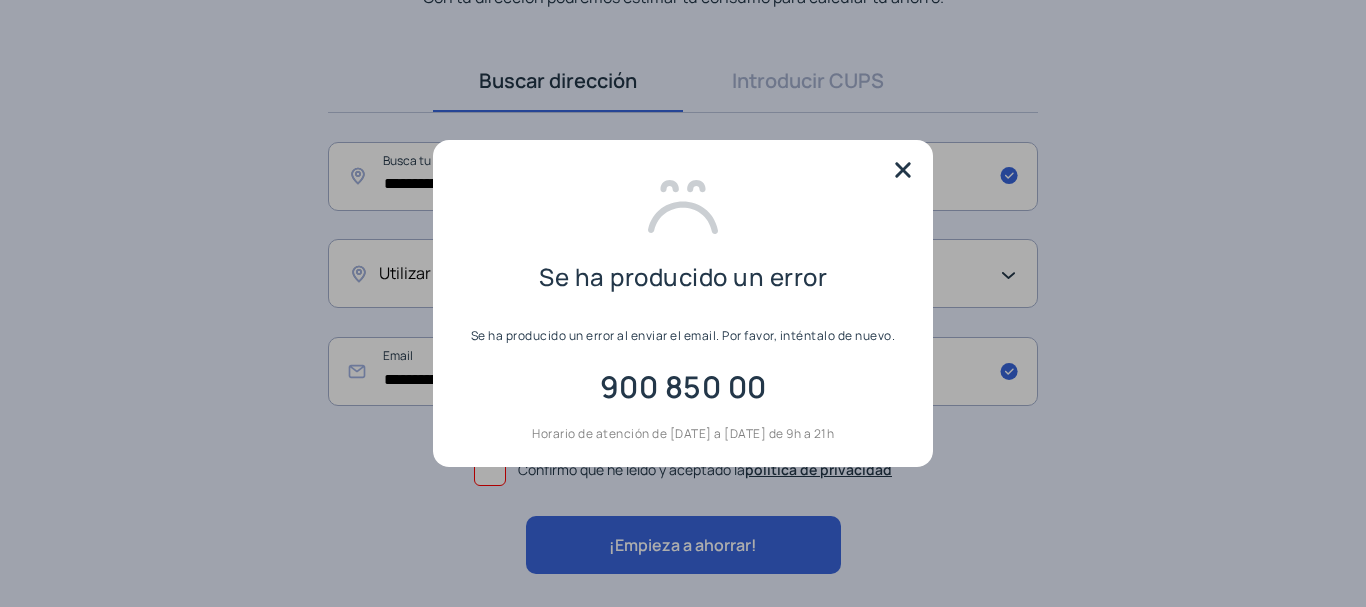 scroll, scrollTop: 0, scrollLeft: 0, axis: both 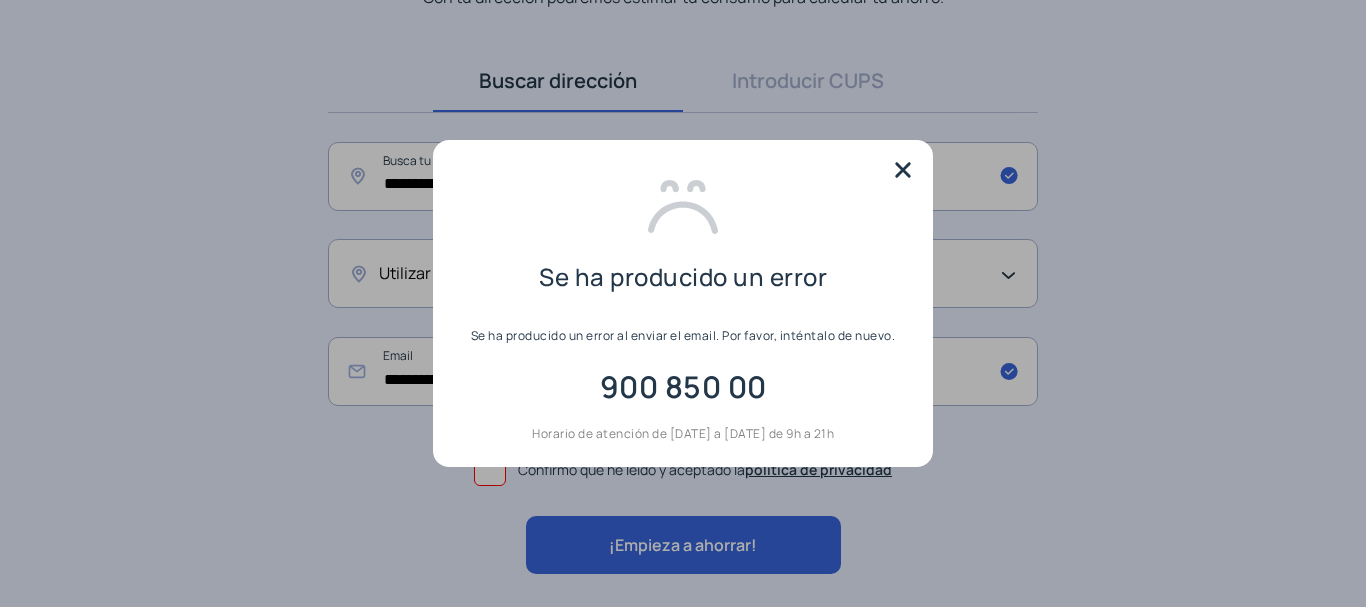 click at bounding box center (903, 170) 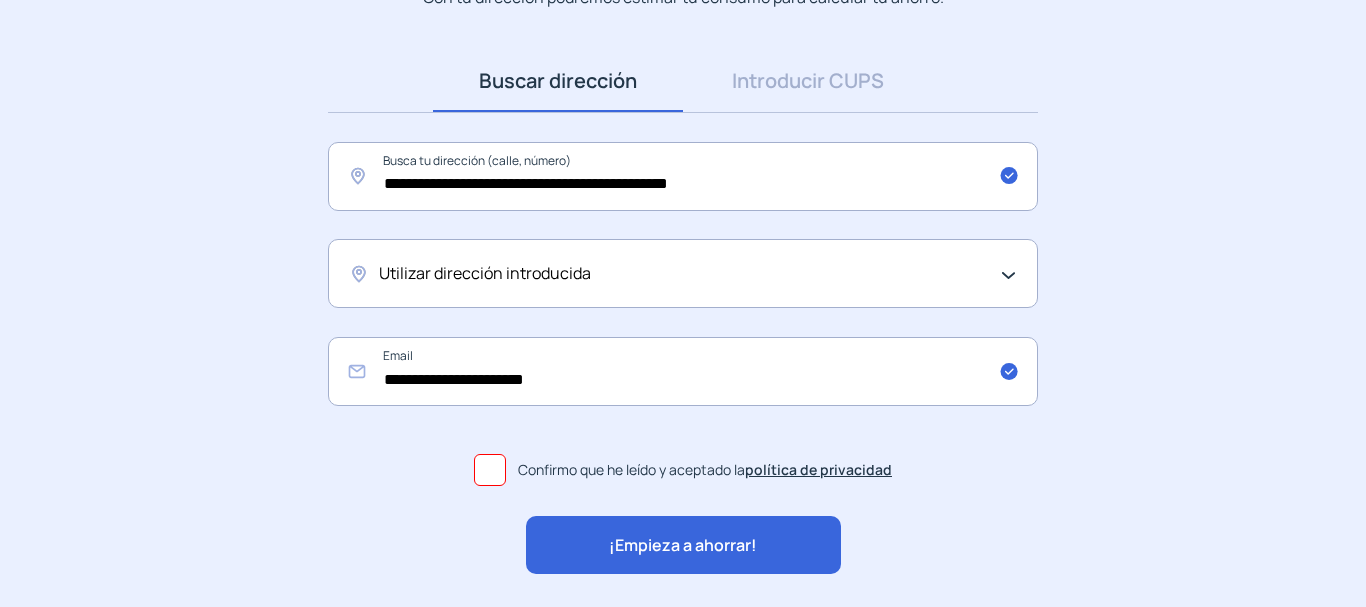 scroll, scrollTop: 249, scrollLeft: 0, axis: vertical 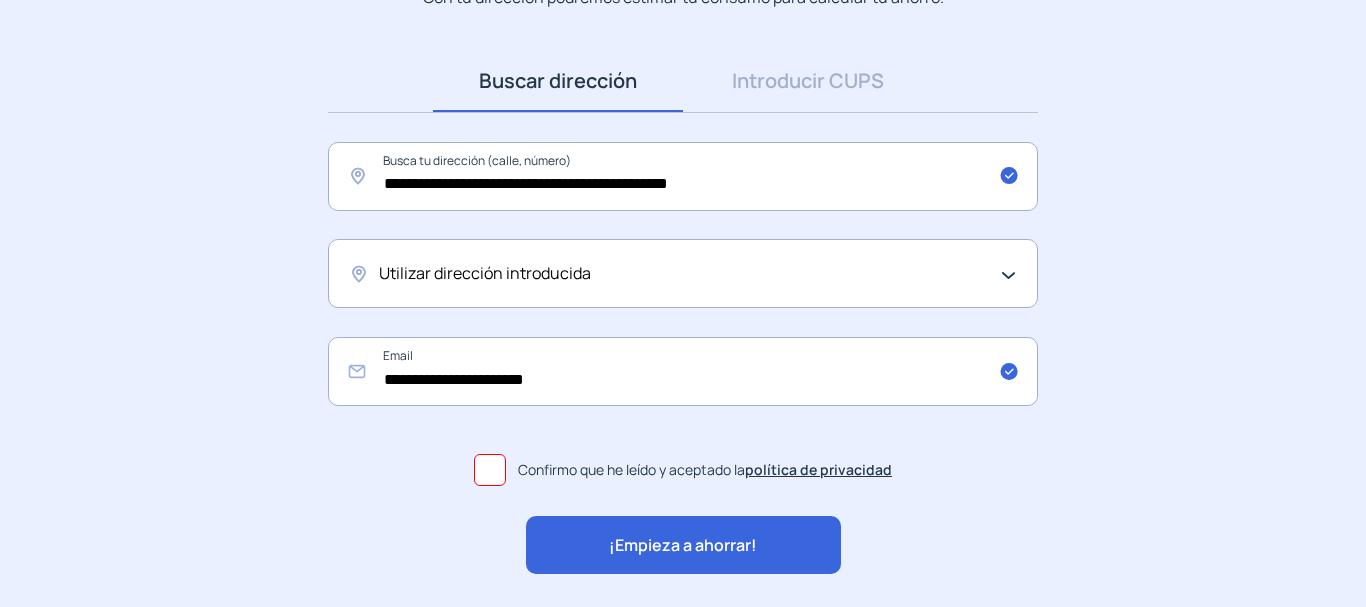 click on "Utilizar dirección introducida" 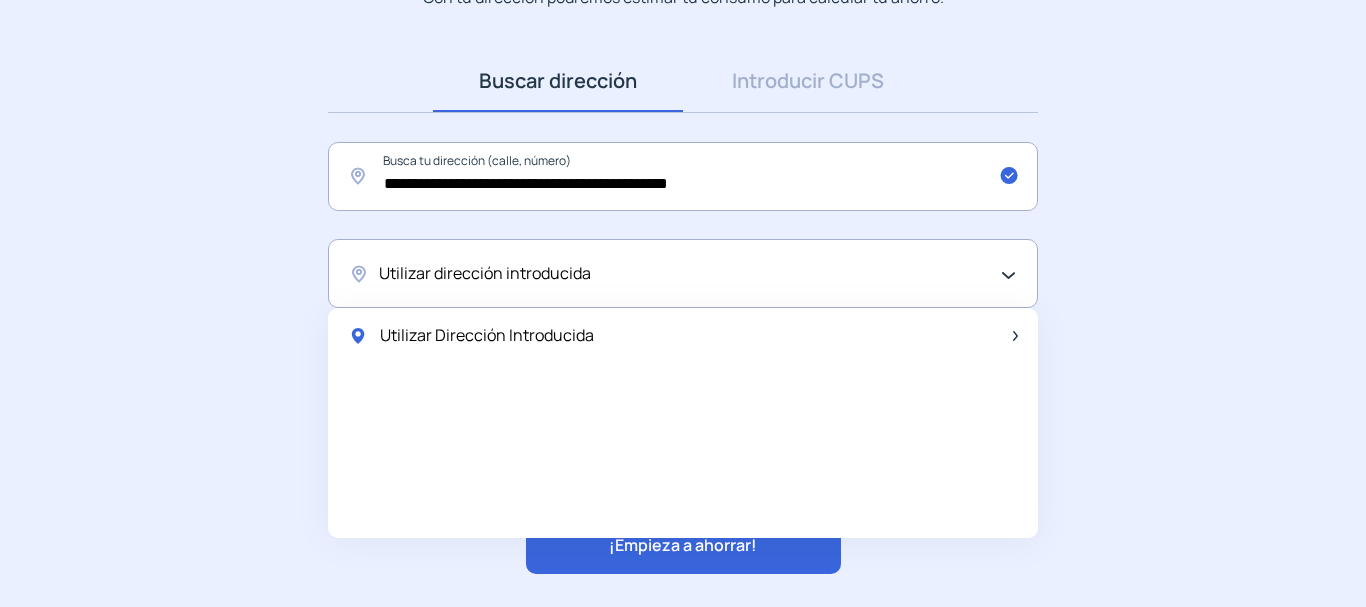 click on "Utilizar dirección introducida" 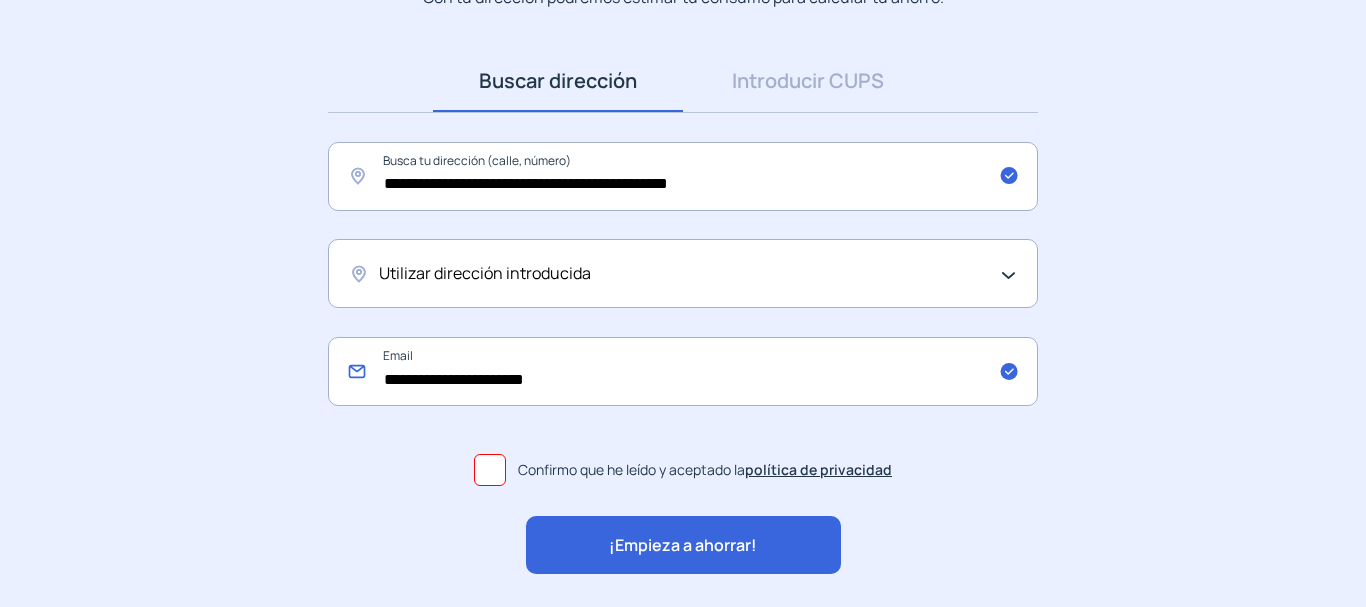 click on "**********" 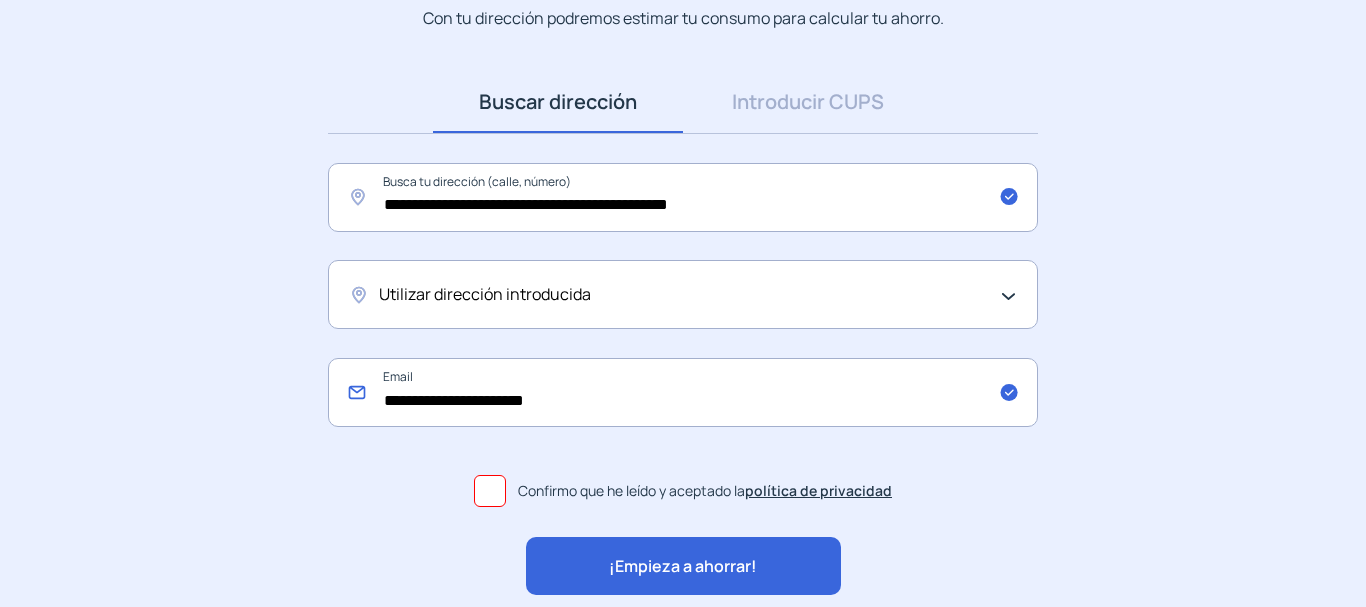scroll, scrollTop: 267, scrollLeft: 0, axis: vertical 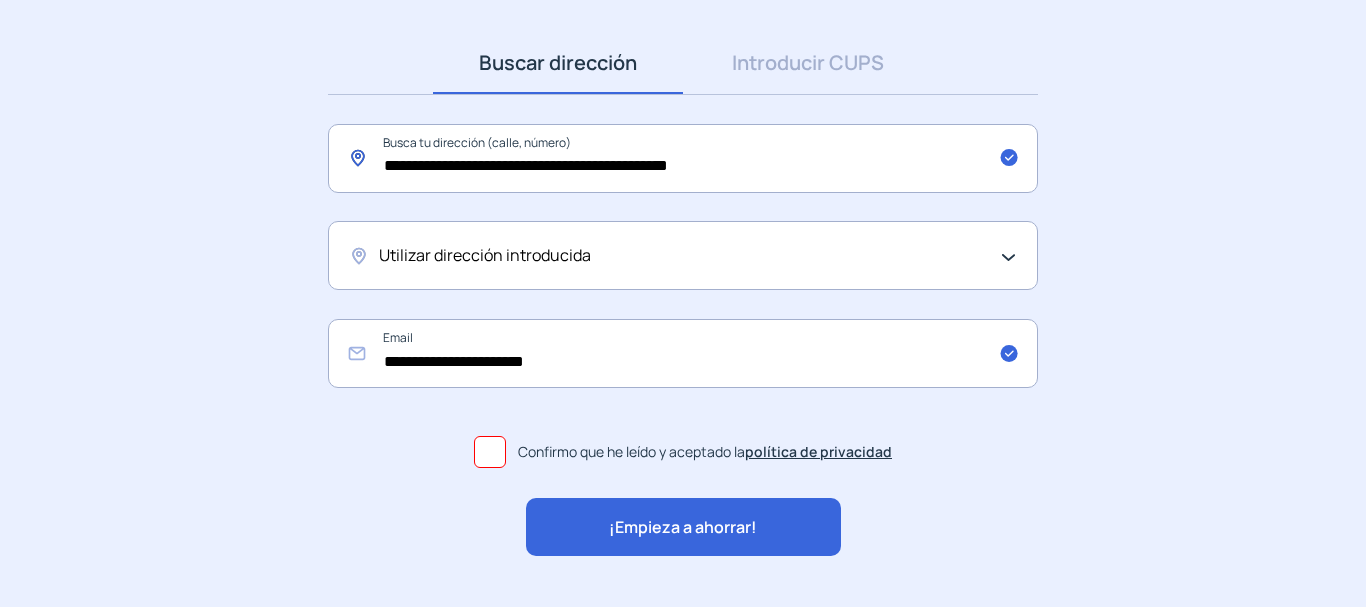 click on "**********" 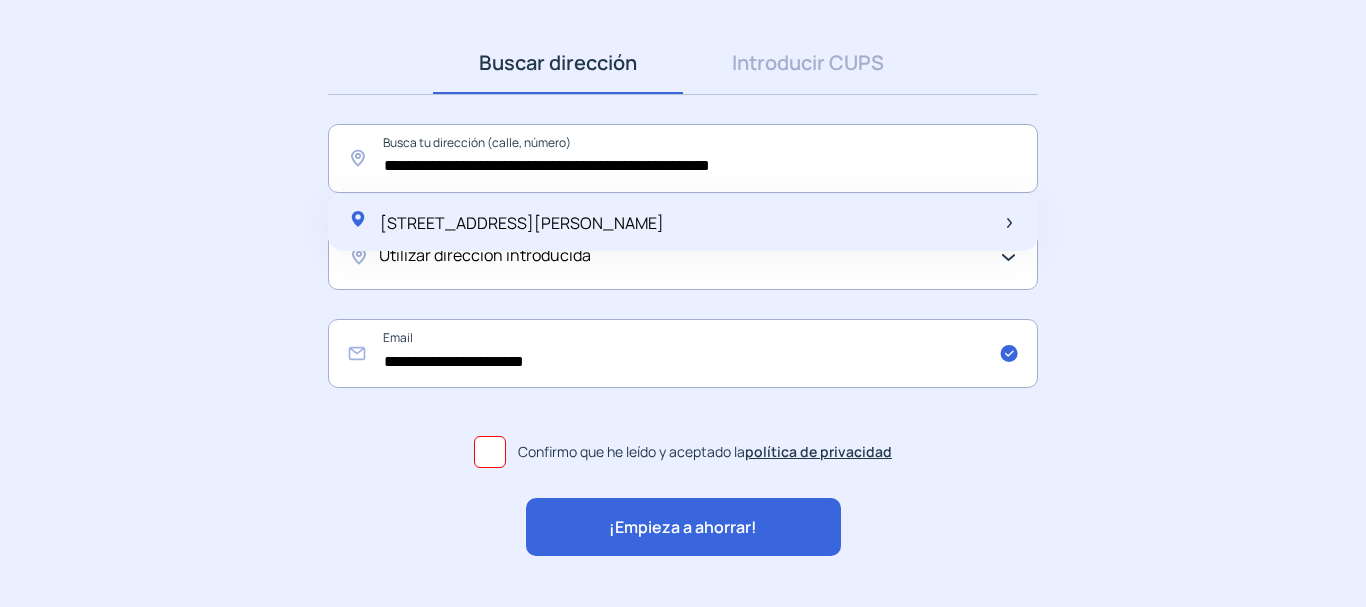 click on "[STREET_ADDRESS][PERSON_NAME]" 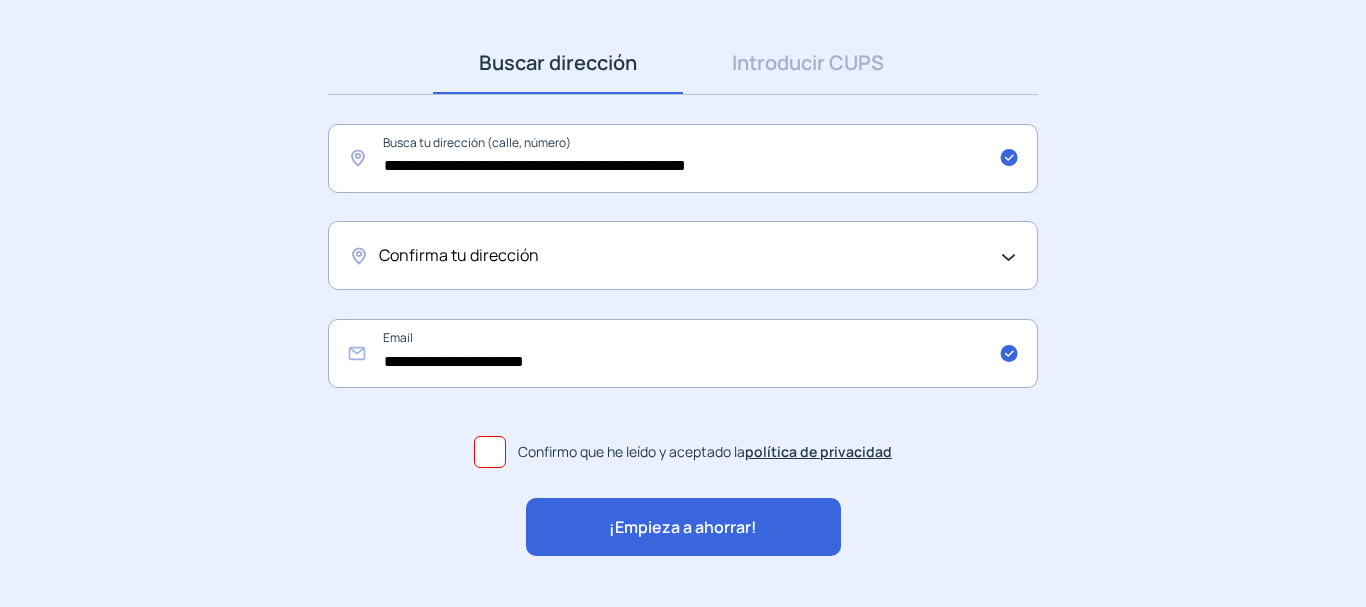 click on "Confirma tu dirección" 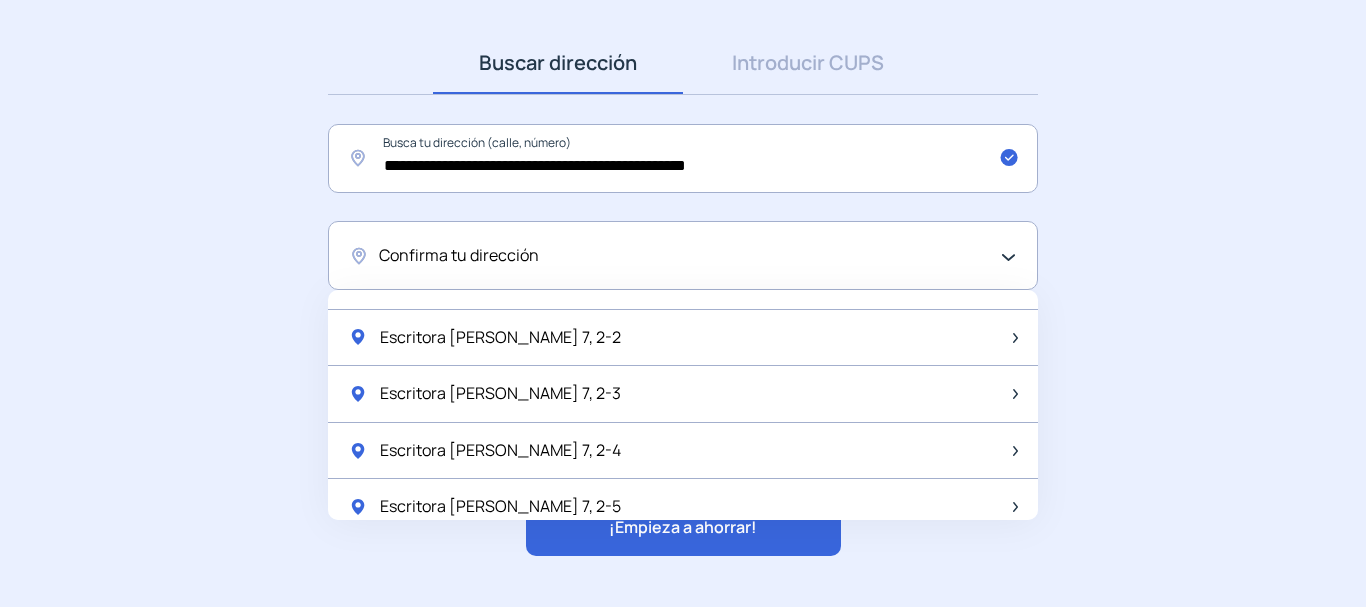 scroll, scrollTop: 2655, scrollLeft: 0, axis: vertical 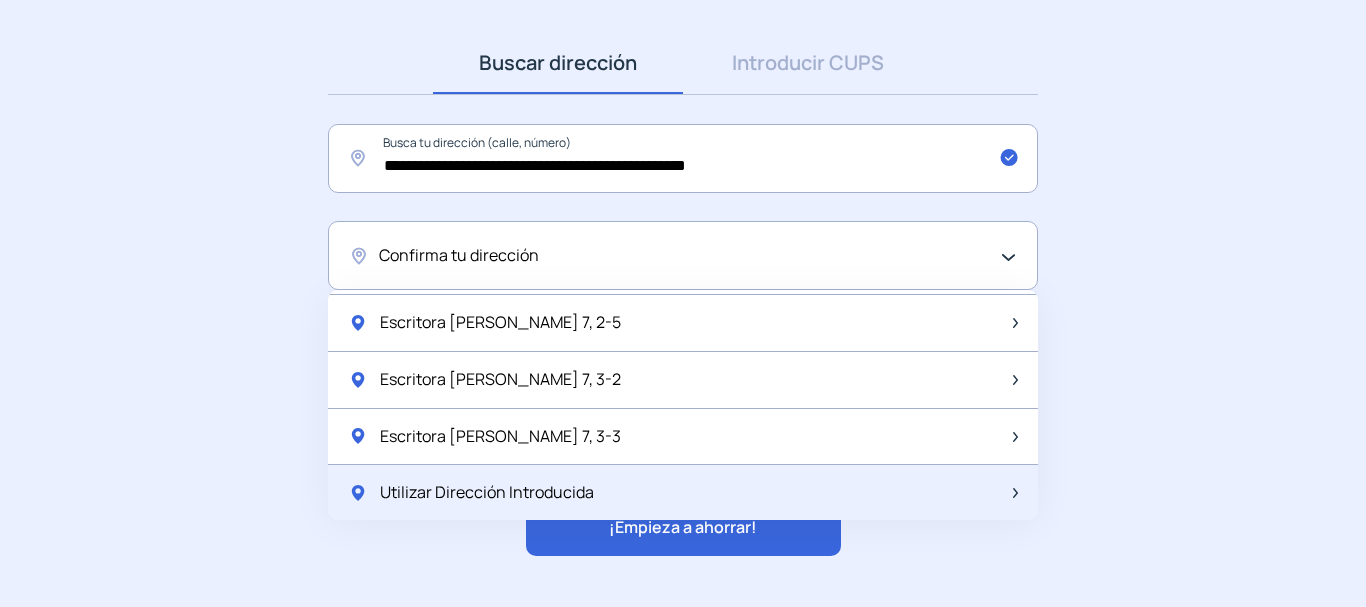 click on "Utilizar Dirección Introducida" 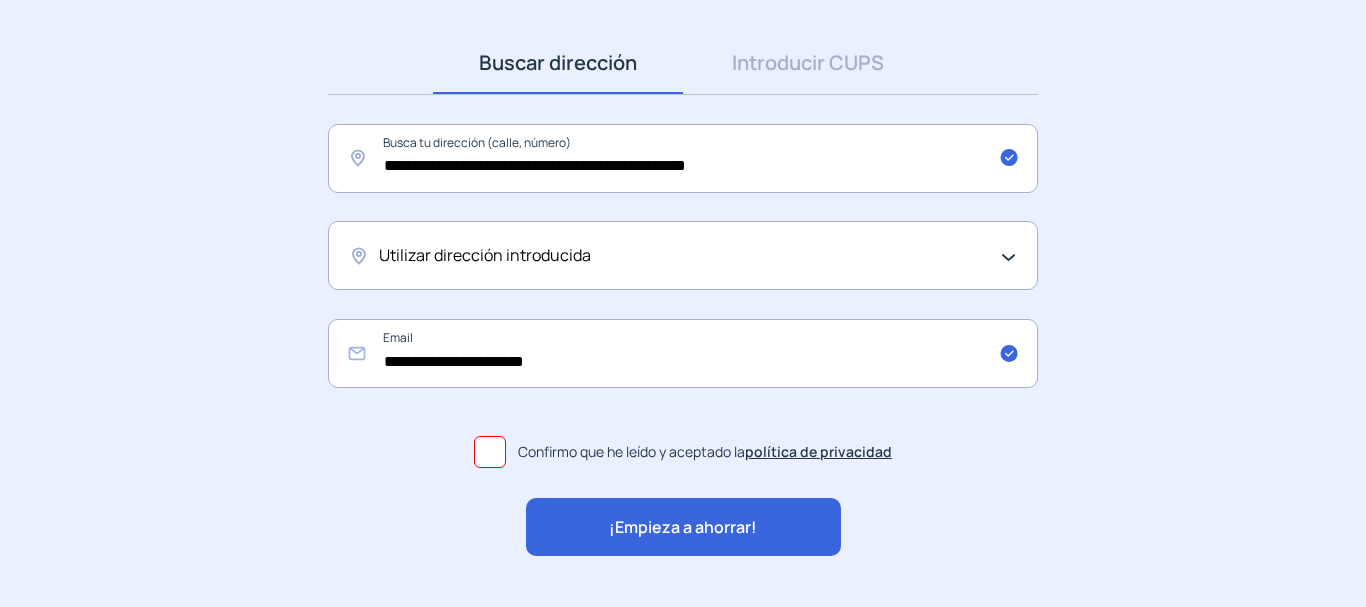 click on "¡Empieza a ahorrar!" 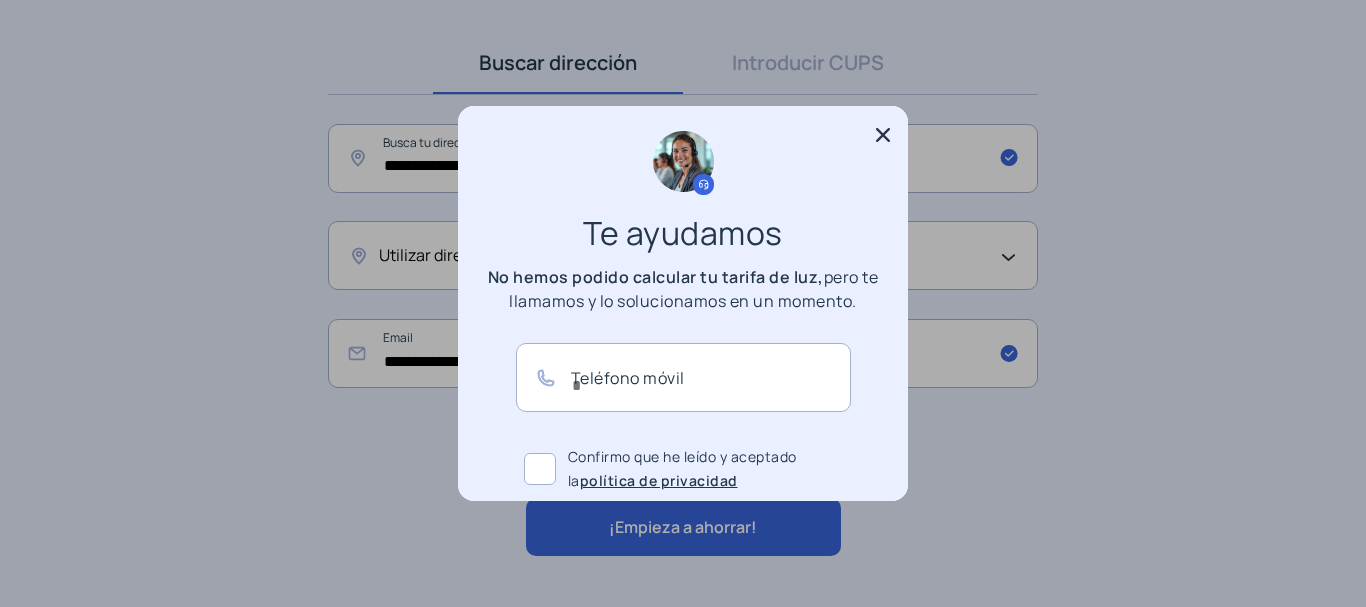 scroll, scrollTop: 0, scrollLeft: 0, axis: both 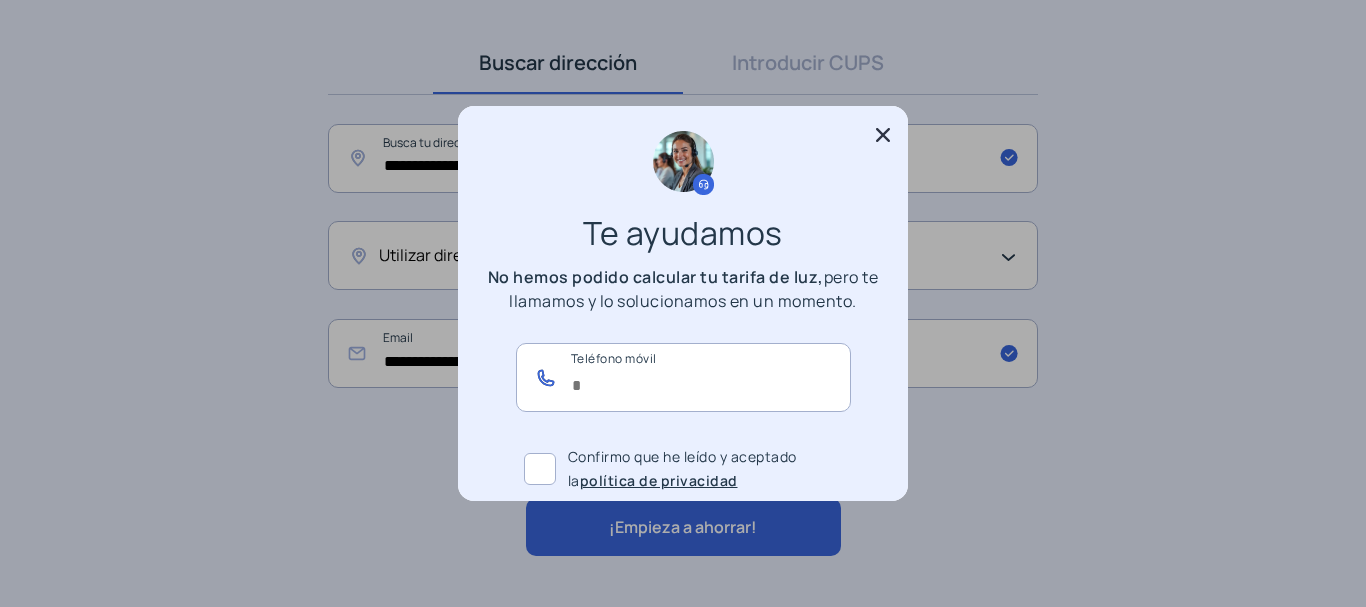 click at bounding box center (683, 377) 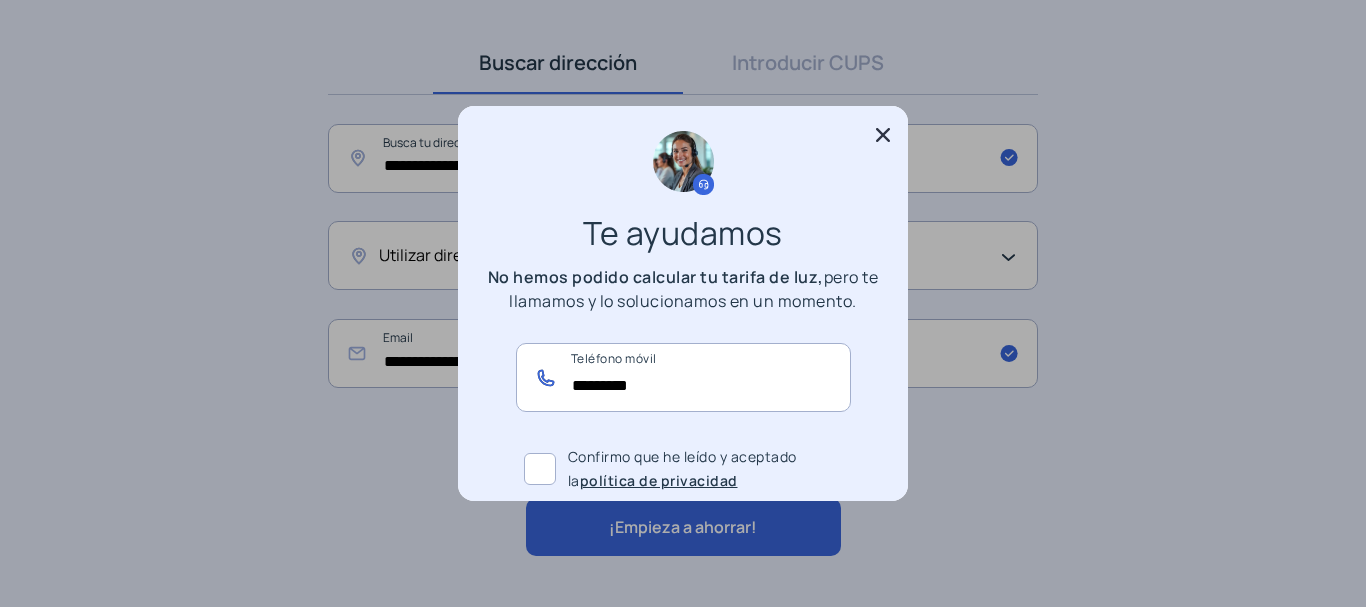 type on "*********" 